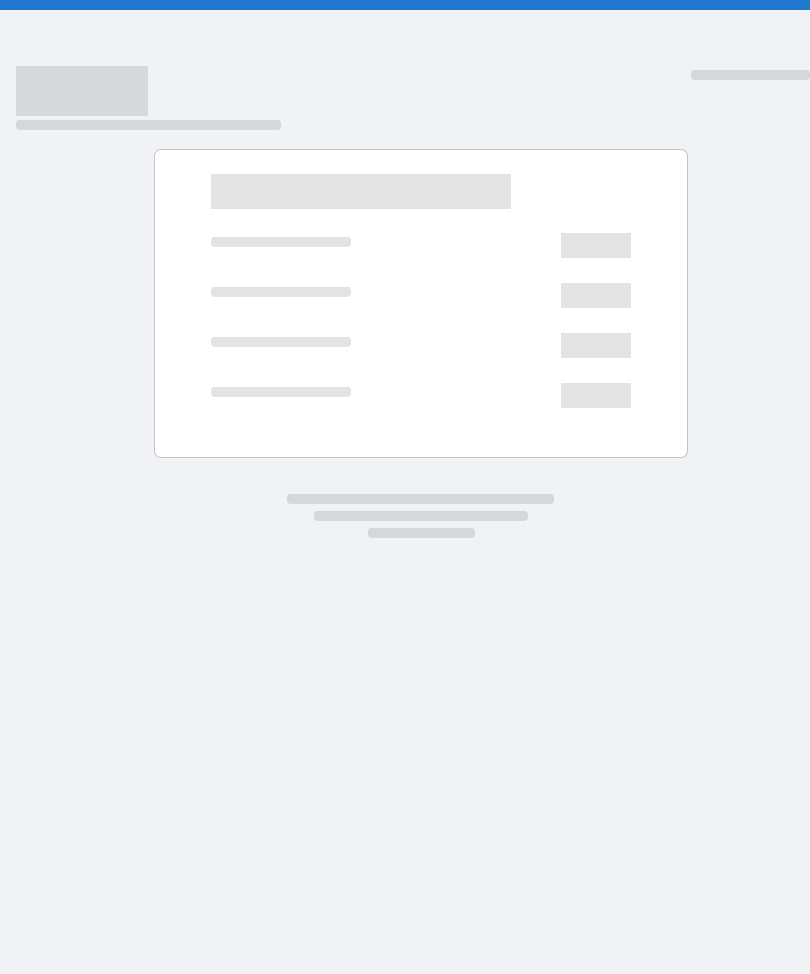 scroll, scrollTop: 0, scrollLeft: 0, axis: both 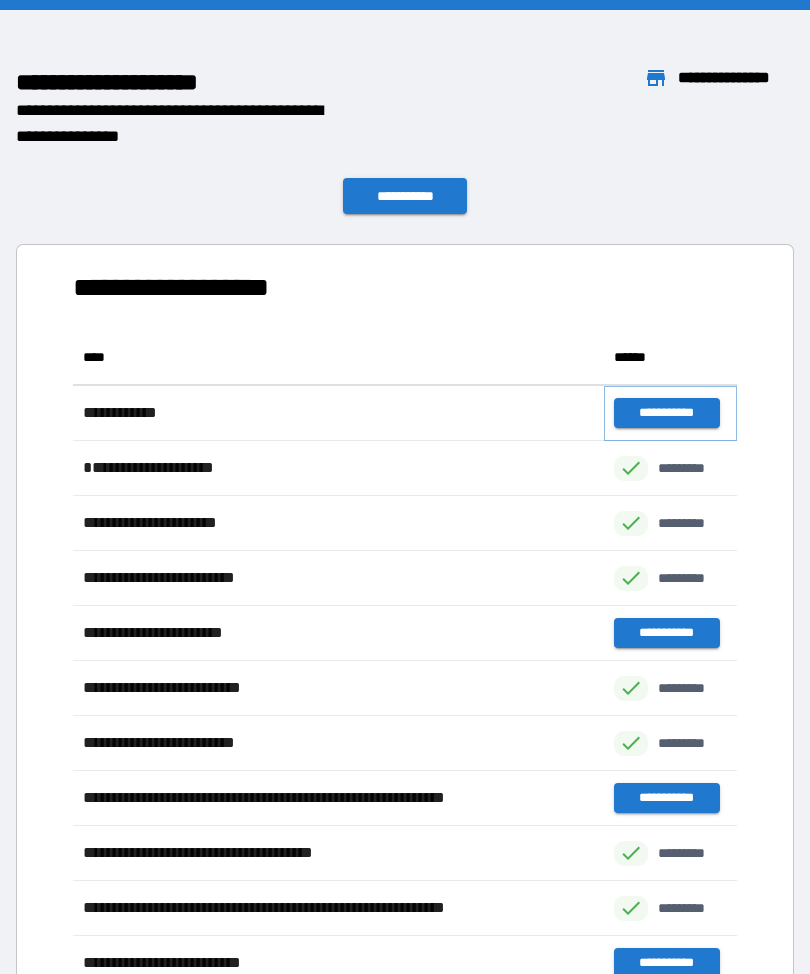 click on "**********" at bounding box center [666, 413] 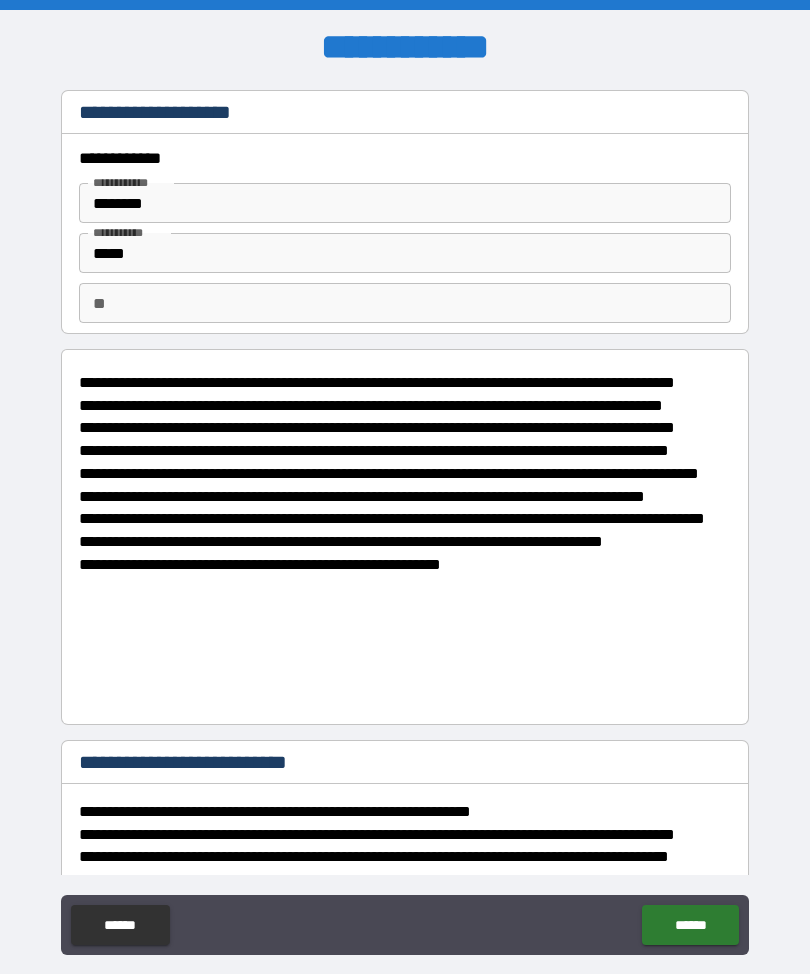 type on "*" 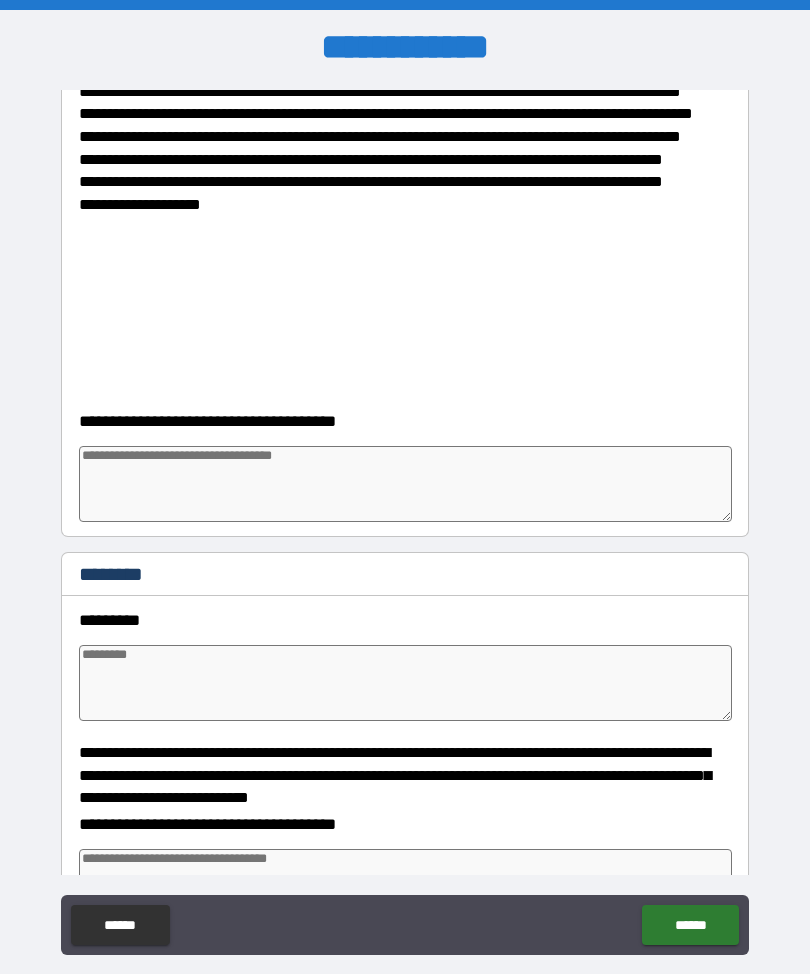 scroll, scrollTop: 832, scrollLeft: 0, axis: vertical 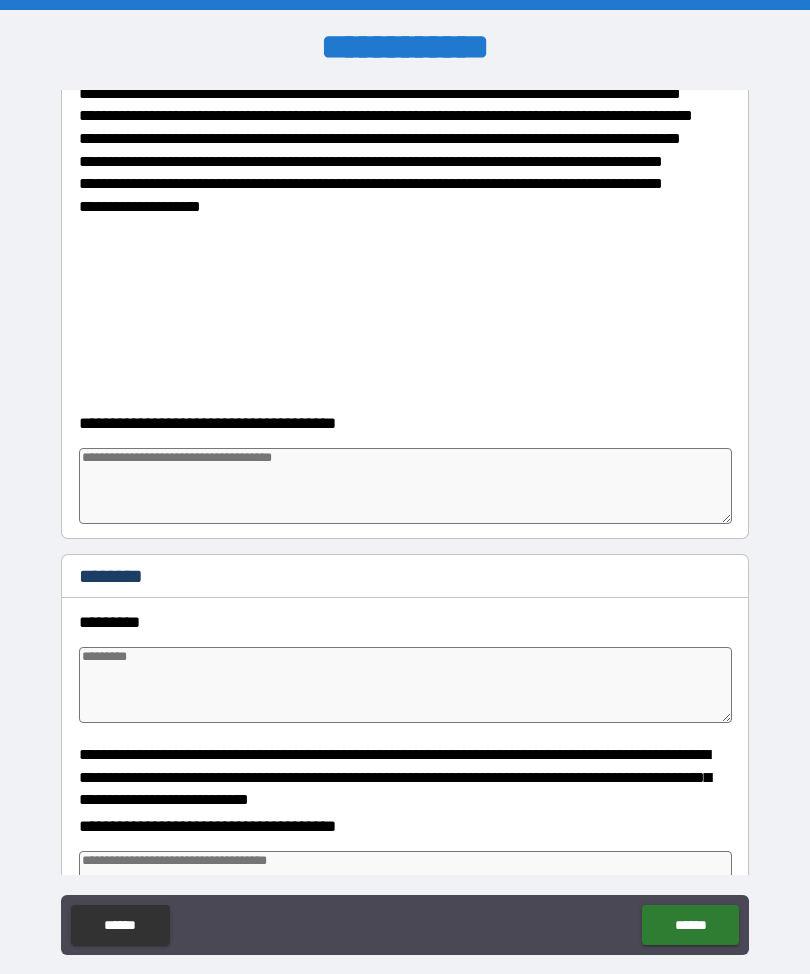 click at bounding box center [405, 486] 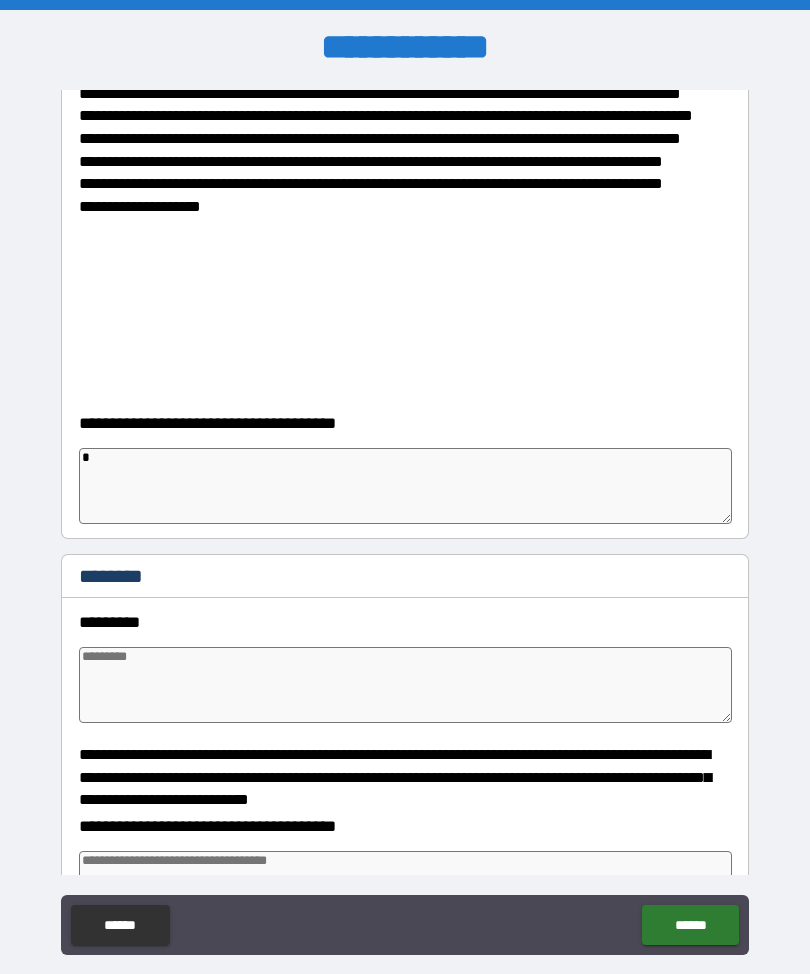 type on "*" 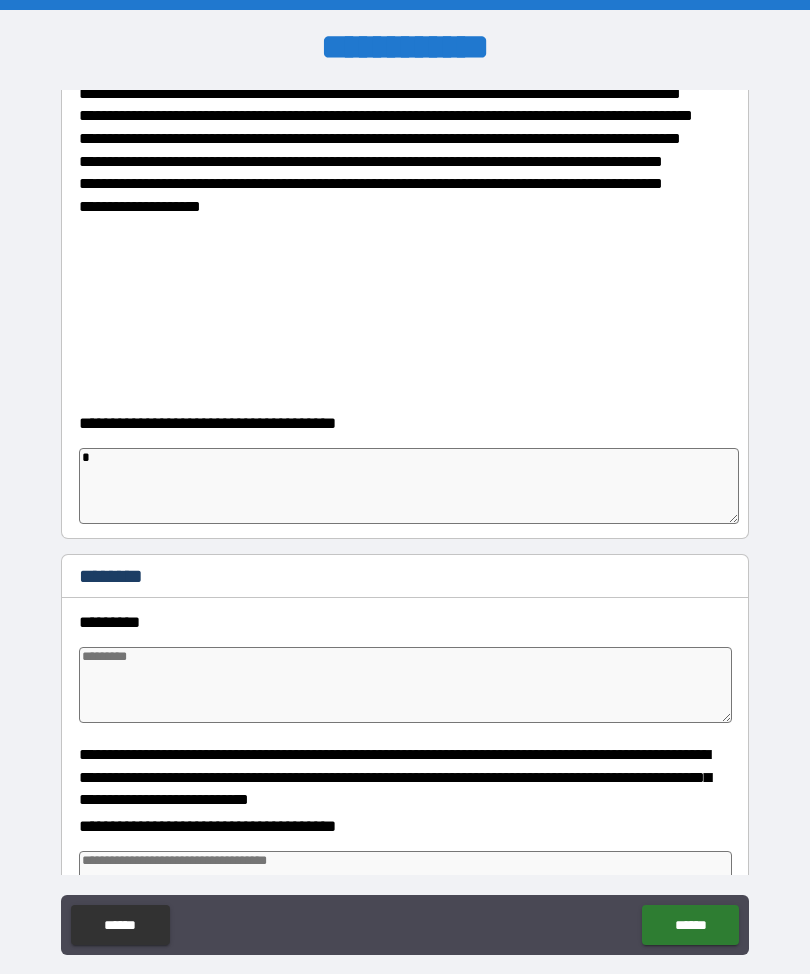 type on "*" 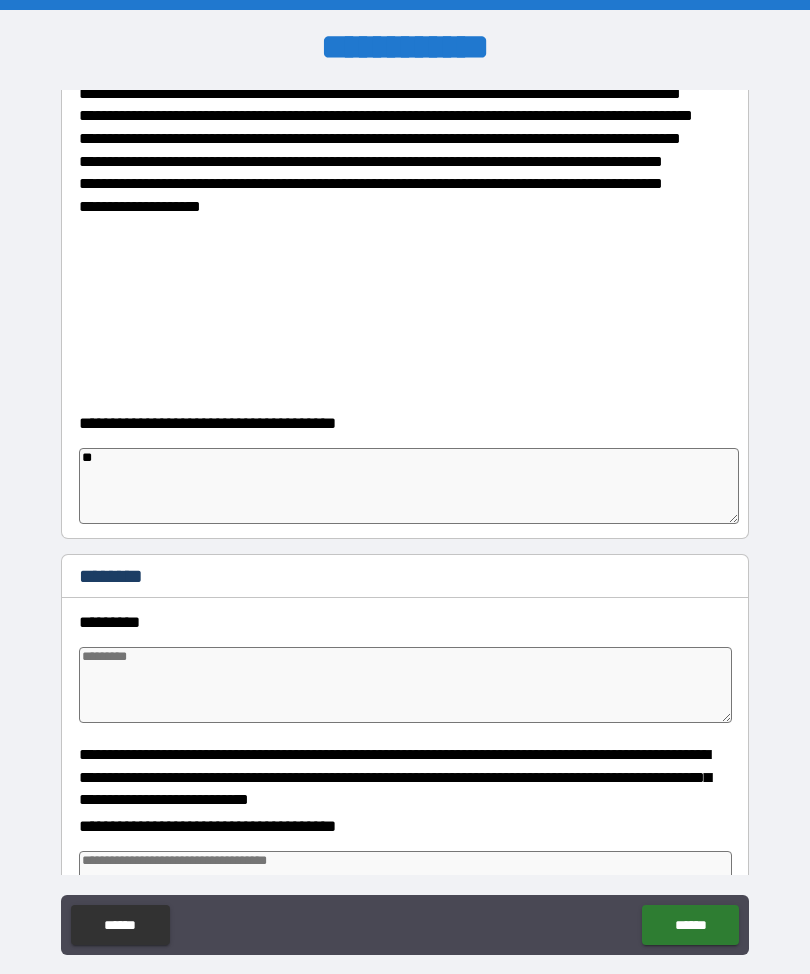 type on "*" 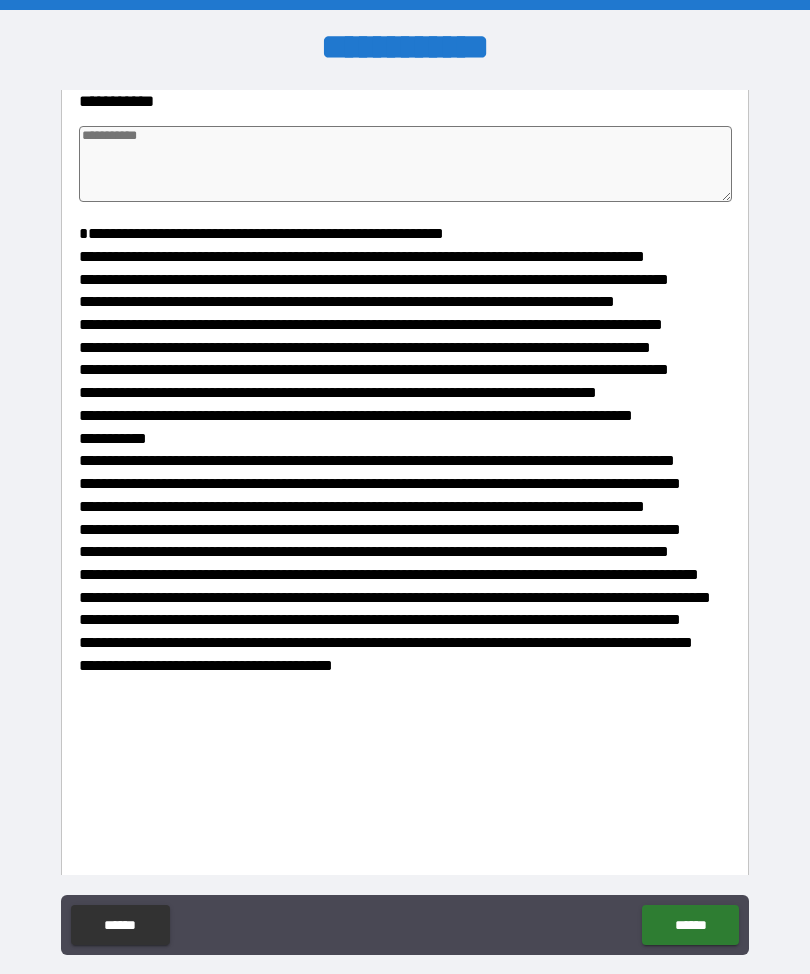 type on "*" 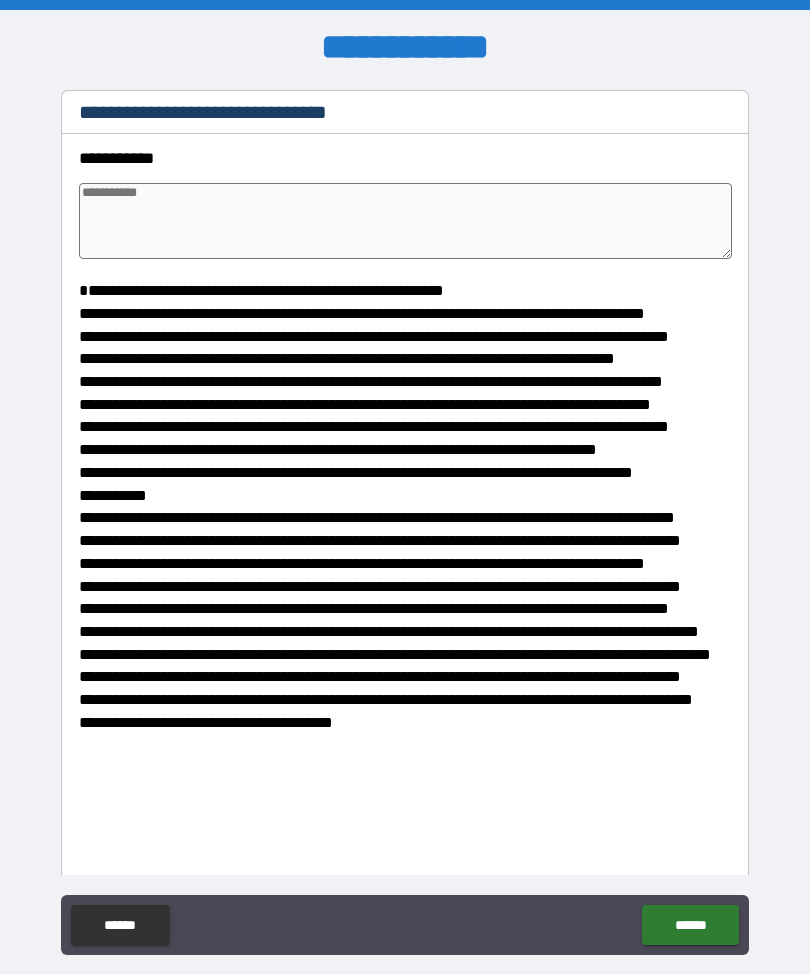 scroll, scrollTop: 3589, scrollLeft: 0, axis: vertical 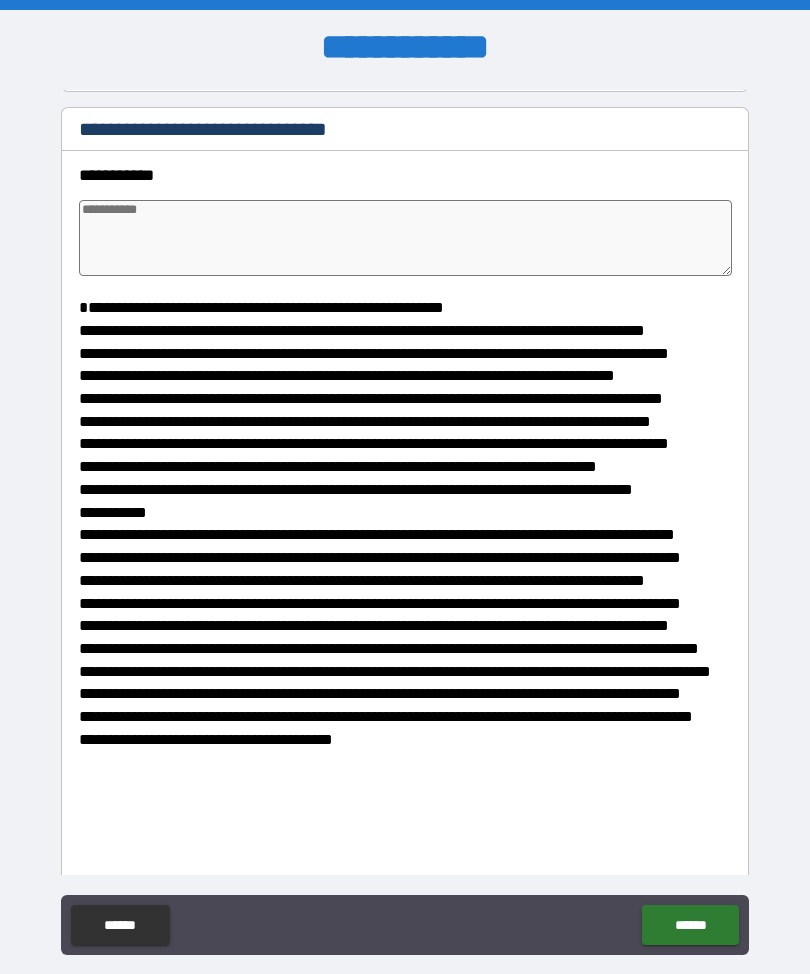 type on "**" 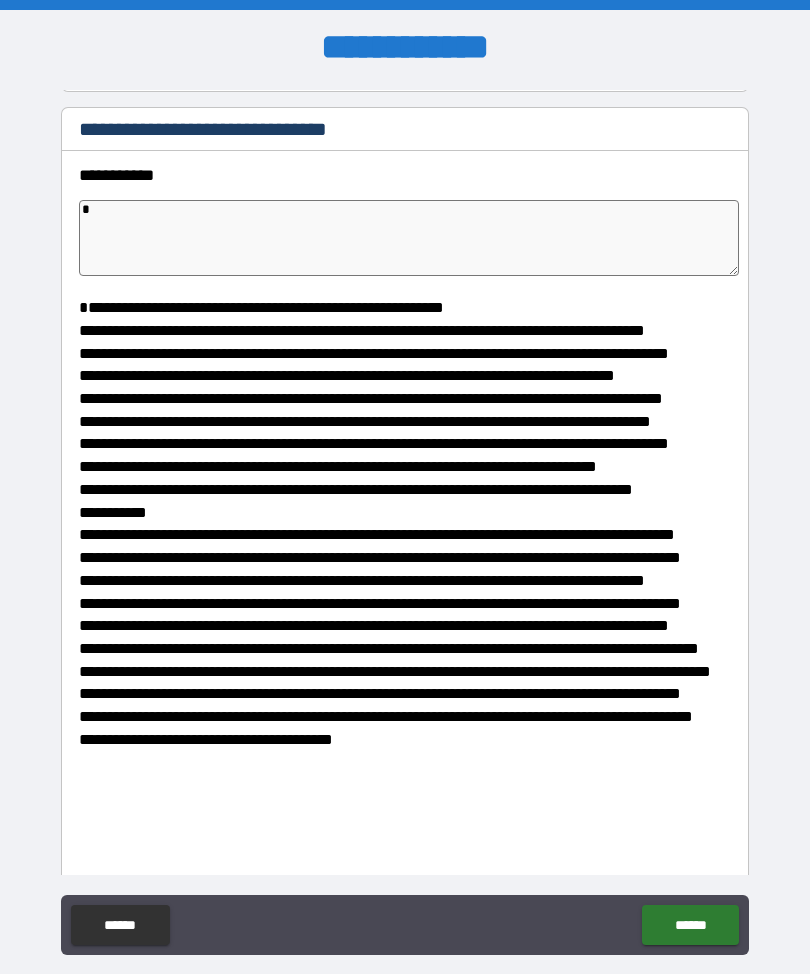 type on "*" 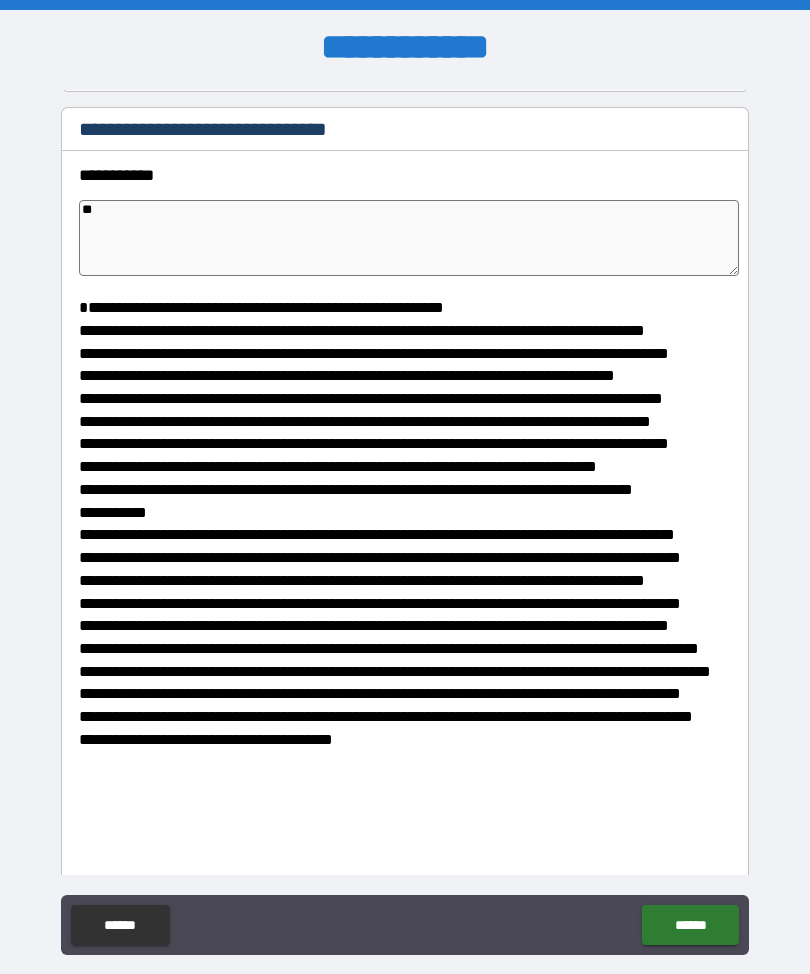 type on "*" 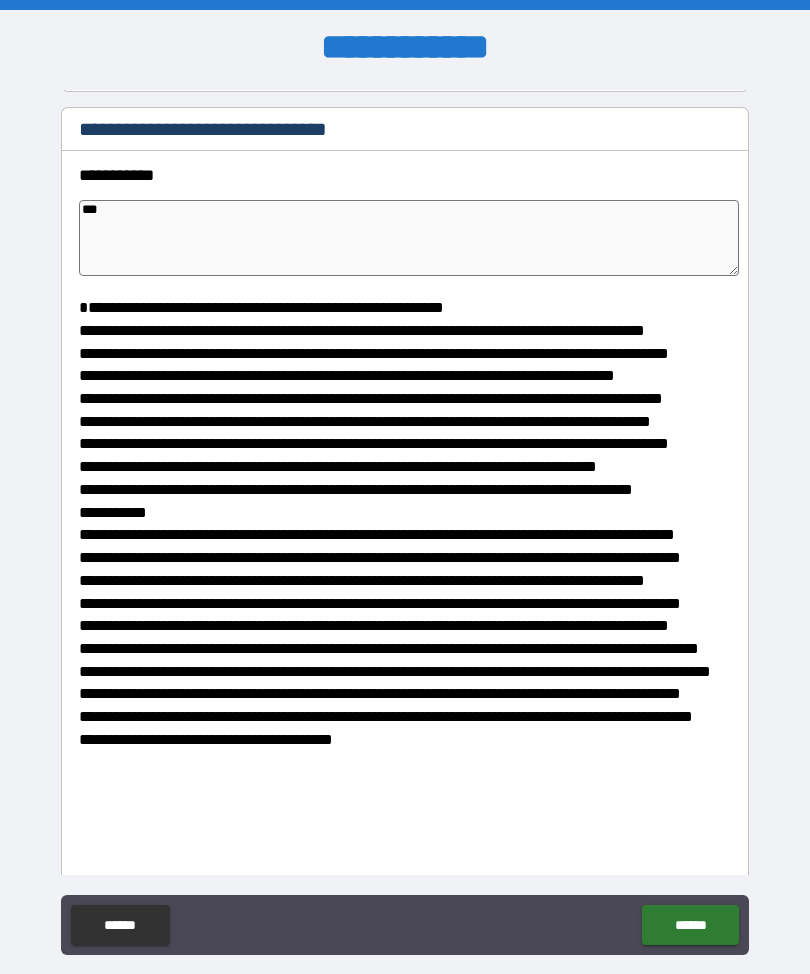 type on "*" 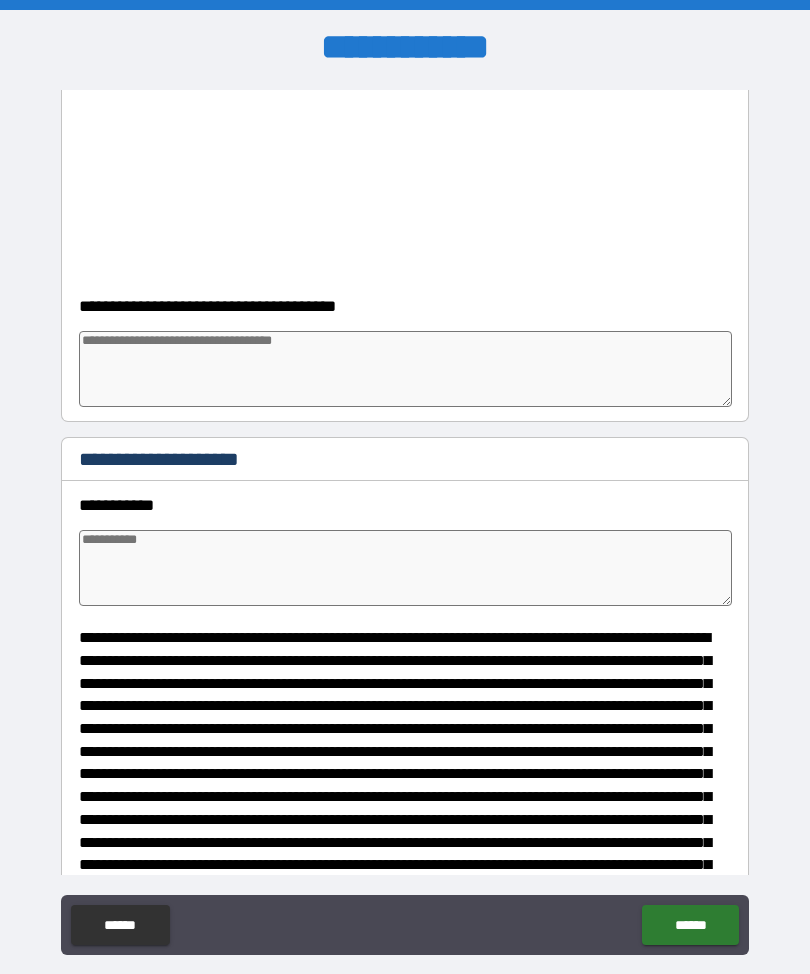 scroll, scrollTop: 4386, scrollLeft: 0, axis: vertical 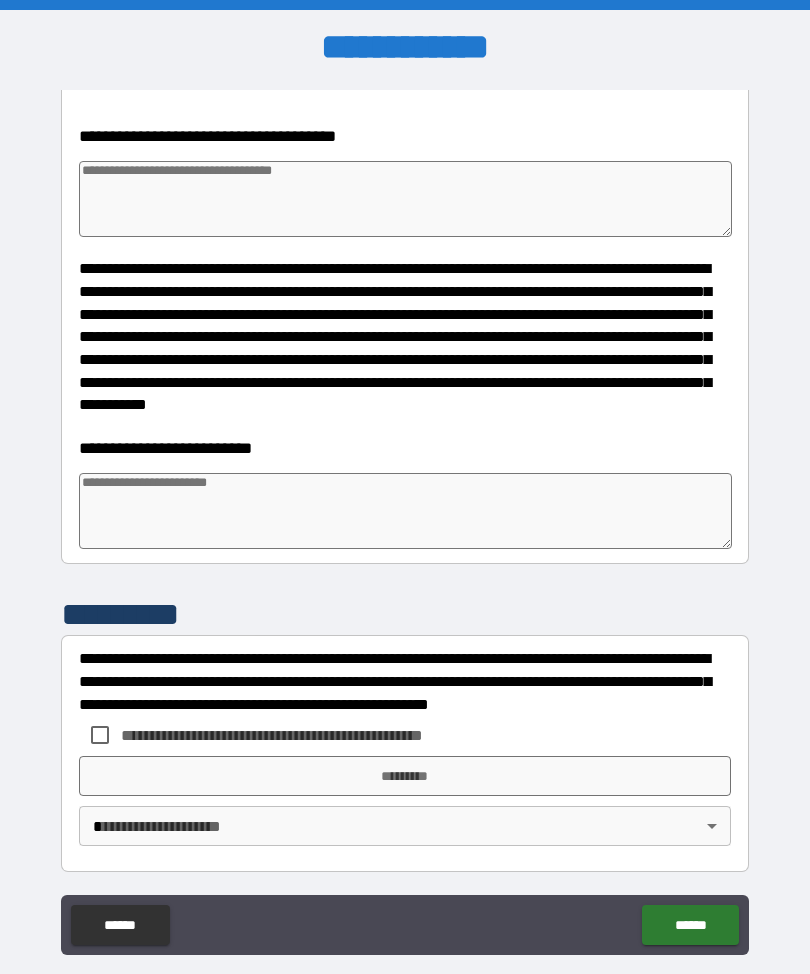 click at bounding box center (405, 511) 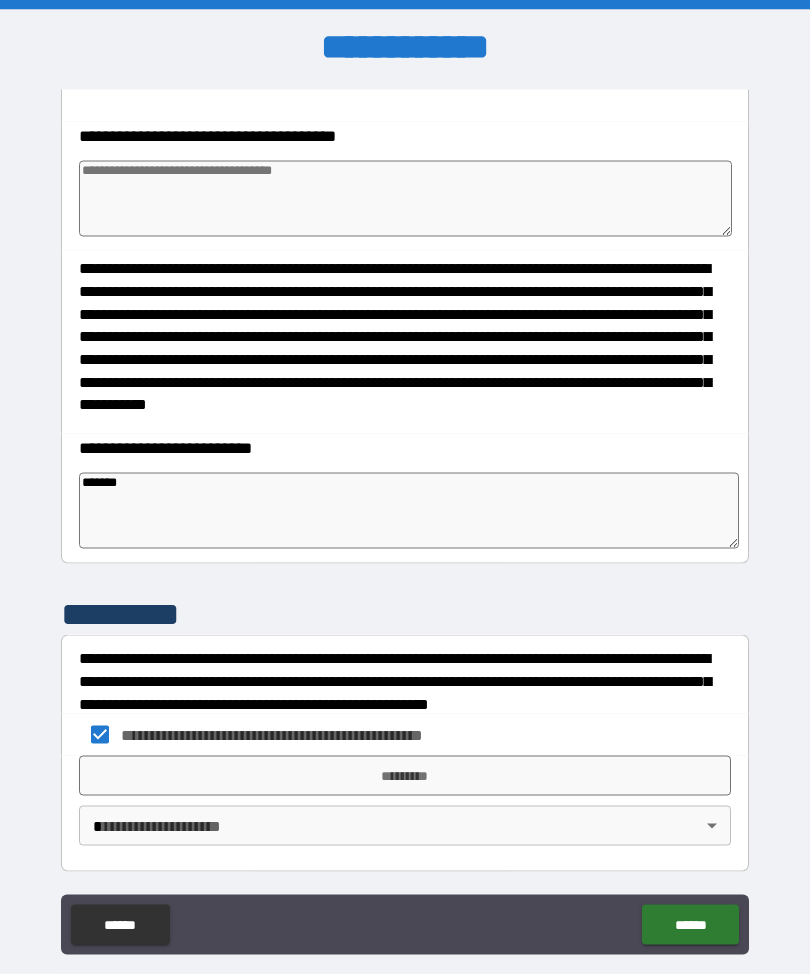 scroll, scrollTop: 0, scrollLeft: 0, axis: both 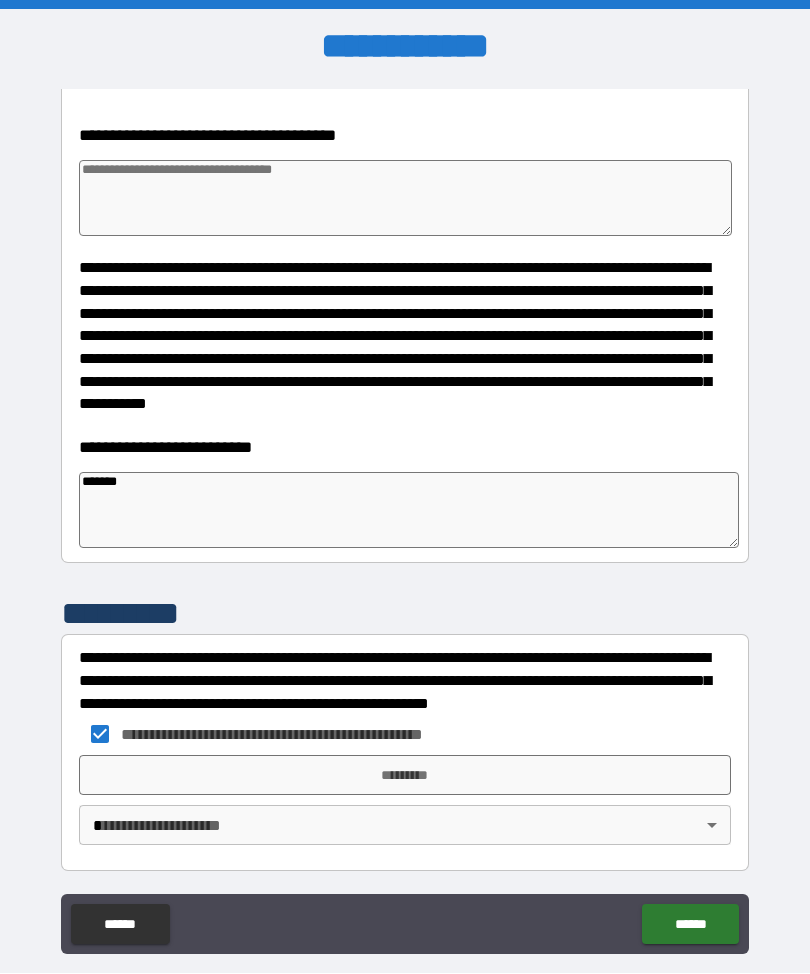 click on "*********" at bounding box center (405, 776) 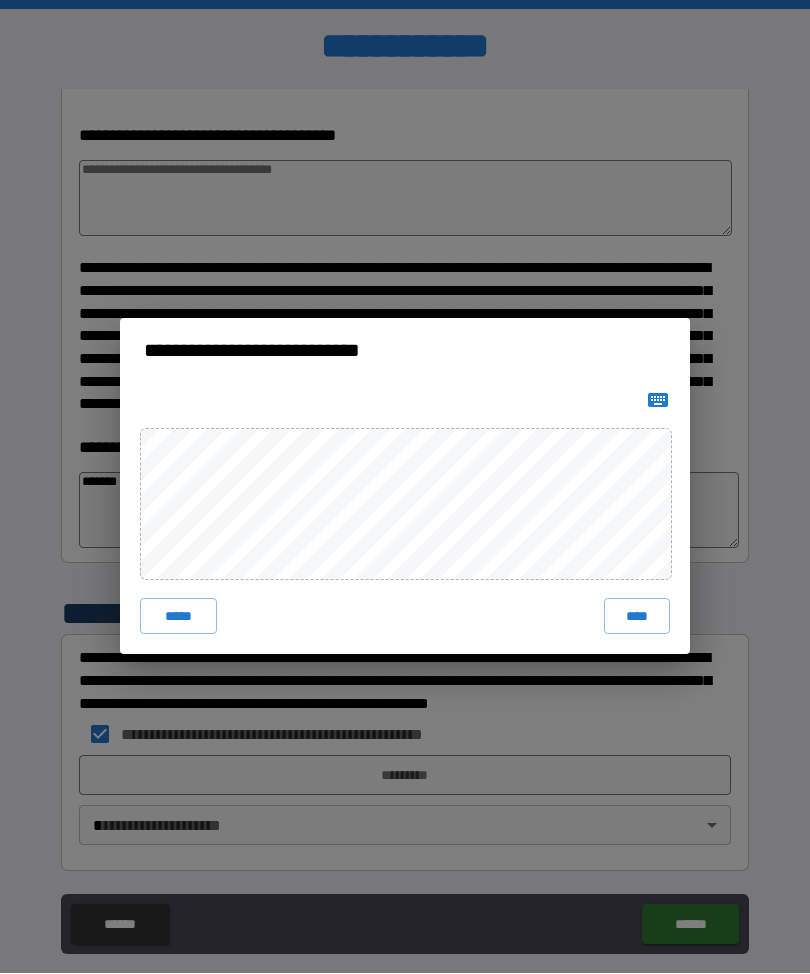 click on "****" at bounding box center [637, 617] 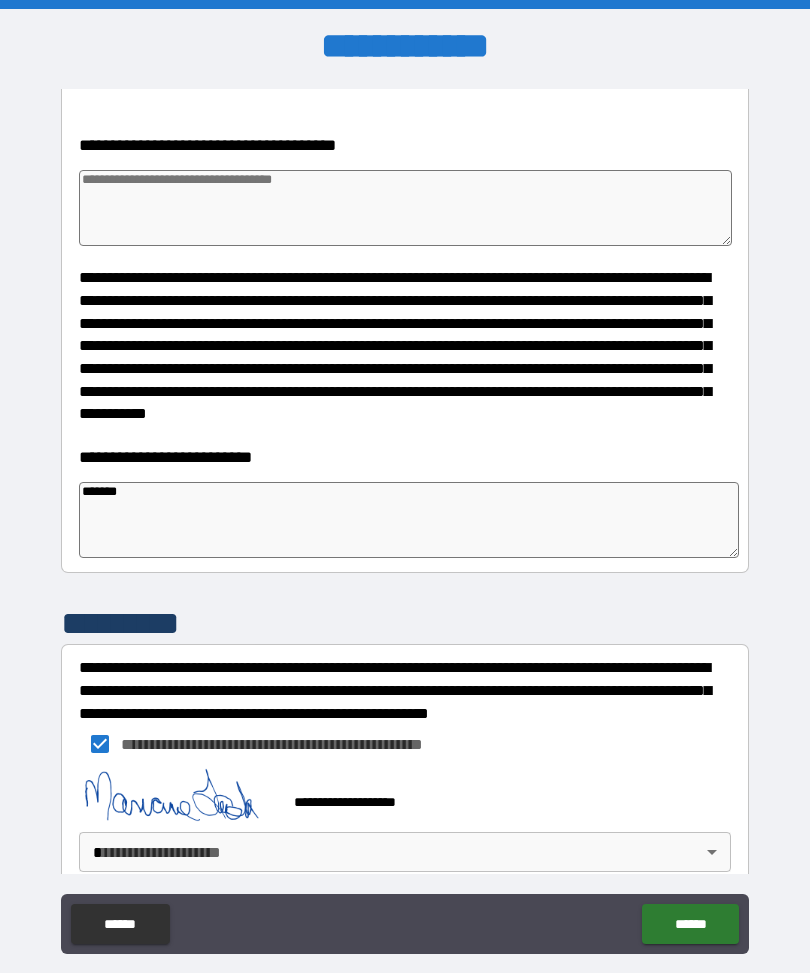 click on "**********" at bounding box center (405, 520) 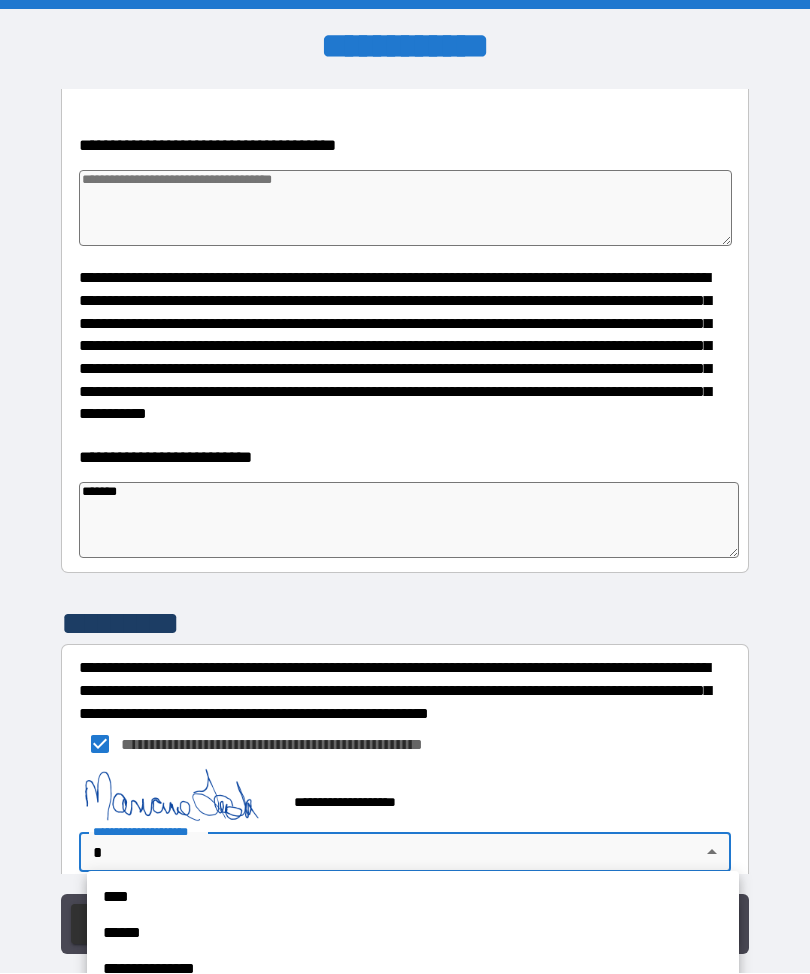 click on "****" at bounding box center [413, 898] 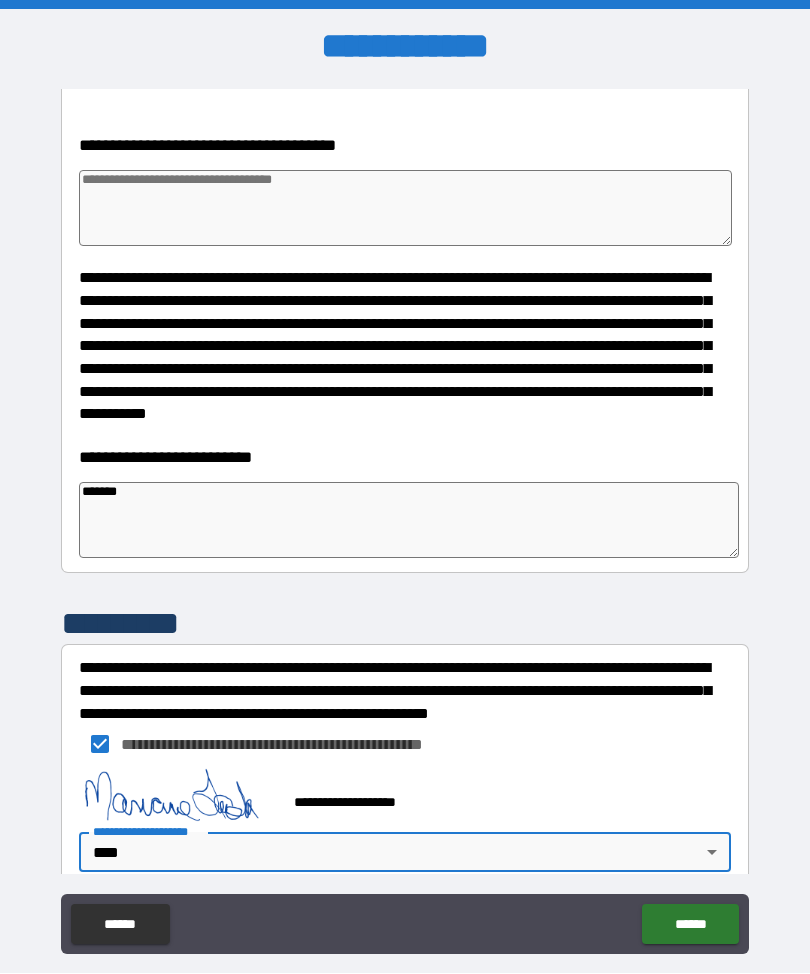 click on "******" at bounding box center (690, 925) 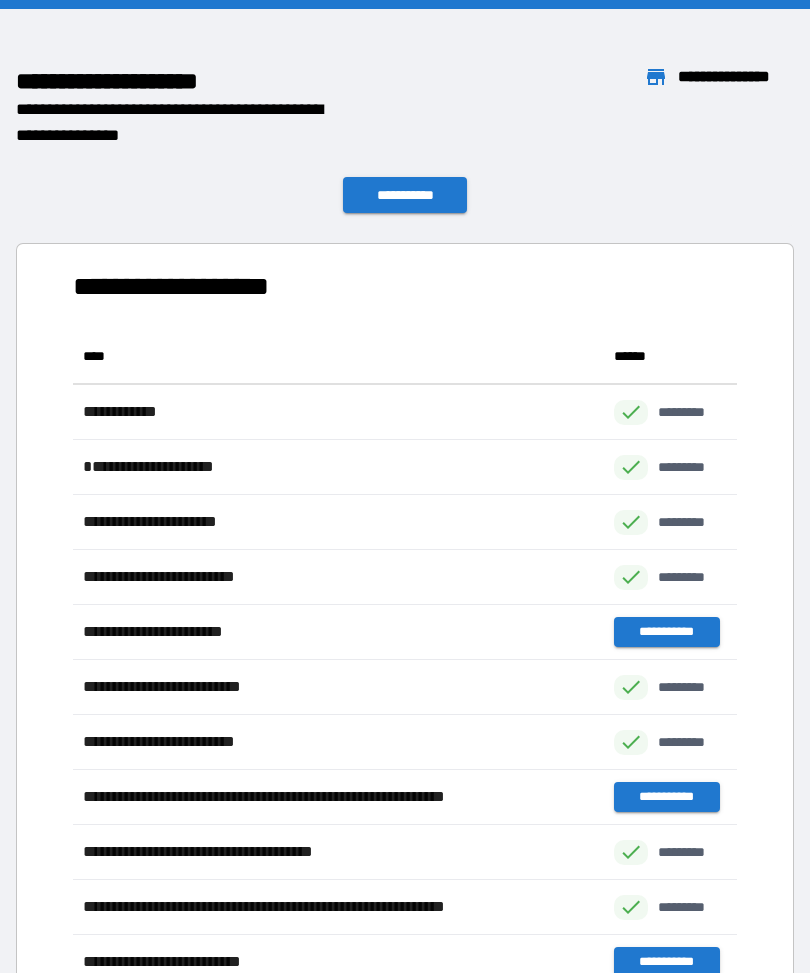 scroll, scrollTop: 1, scrollLeft: 1, axis: both 